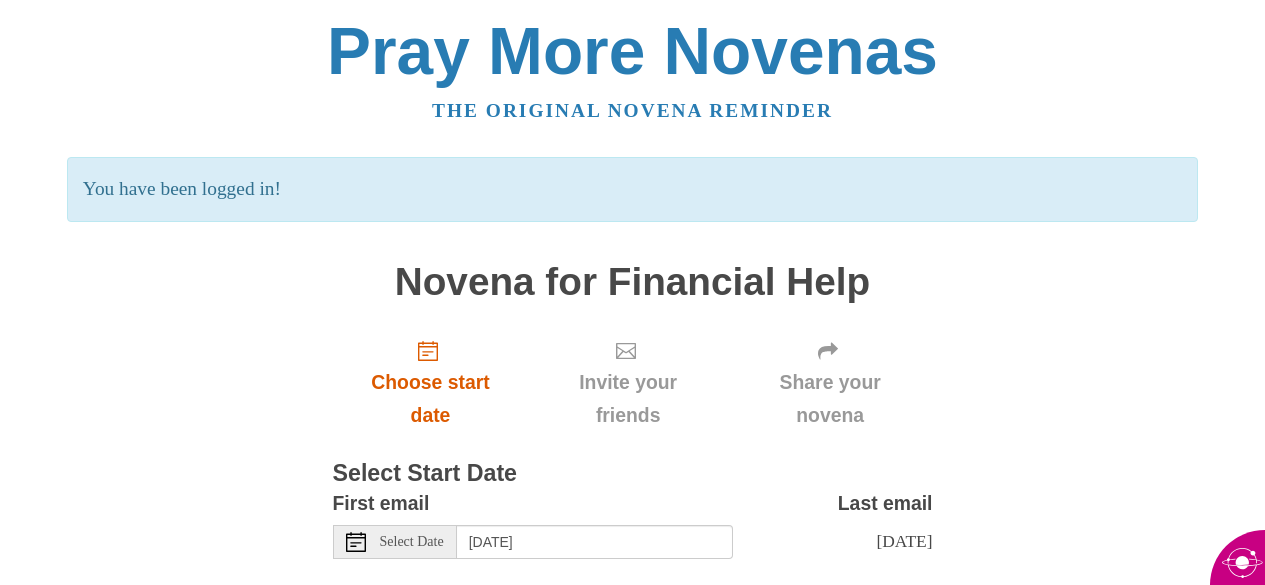 scroll, scrollTop: 0, scrollLeft: 0, axis: both 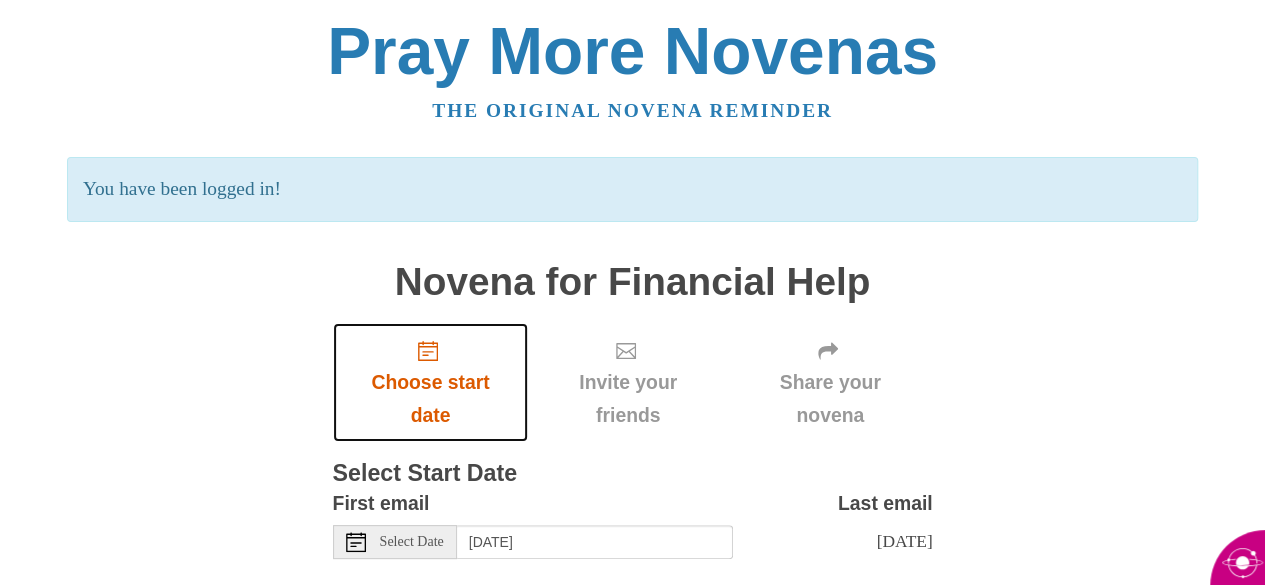 click on "Choose start date" at bounding box center [431, 399] 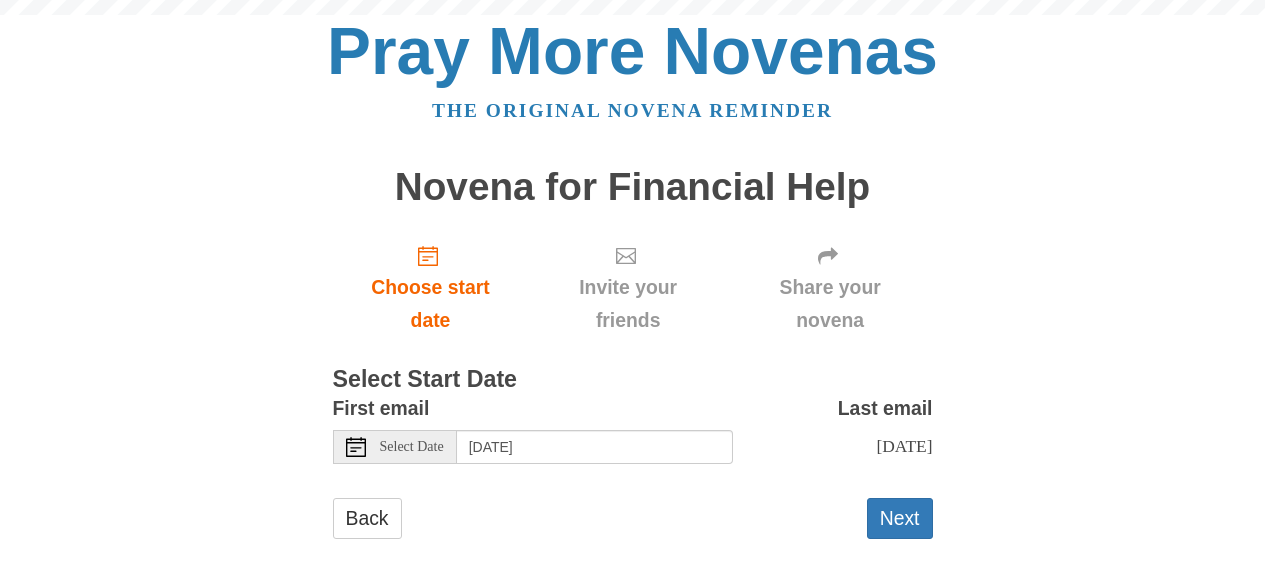 scroll, scrollTop: 0, scrollLeft: 0, axis: both 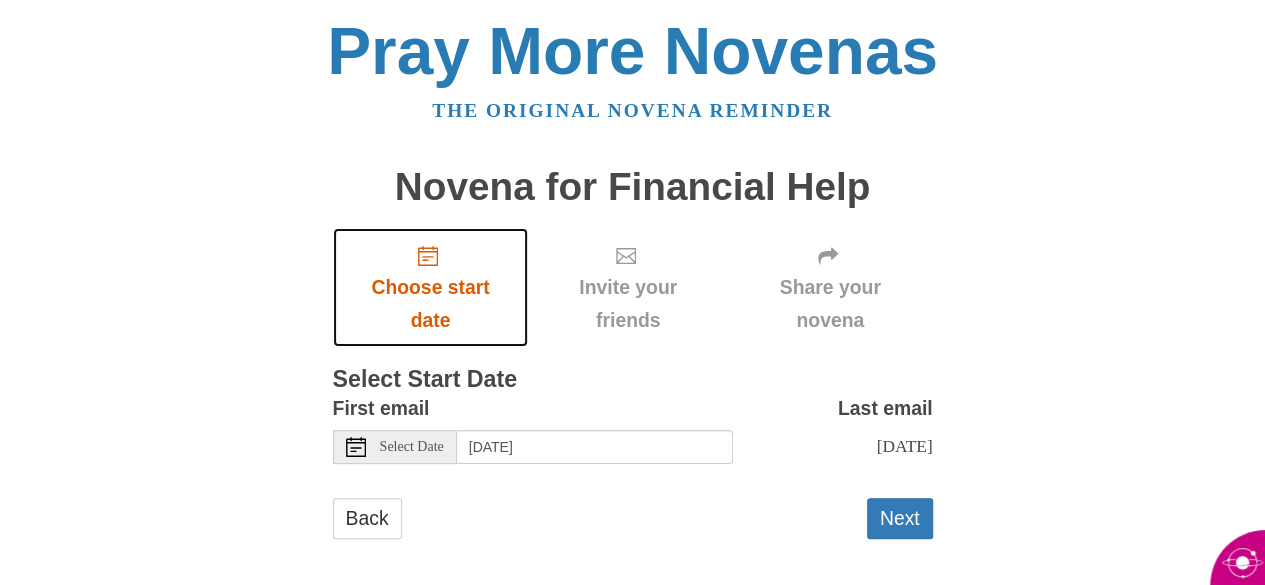 click 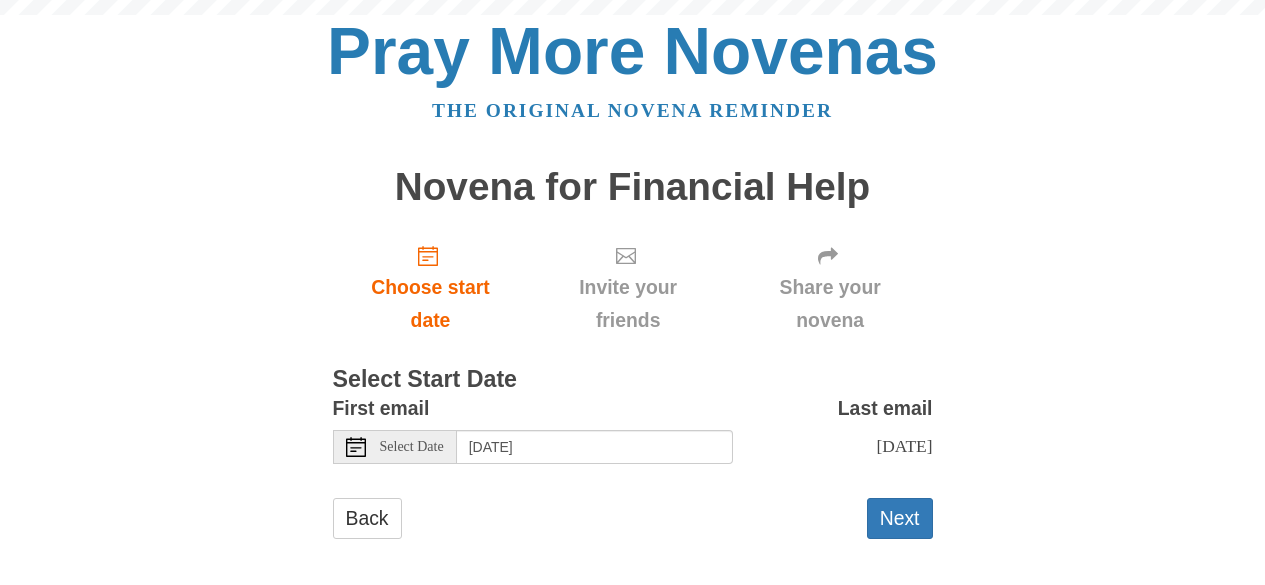 scroll, scrollTop: 0, scrollLeft: 0, axis: both 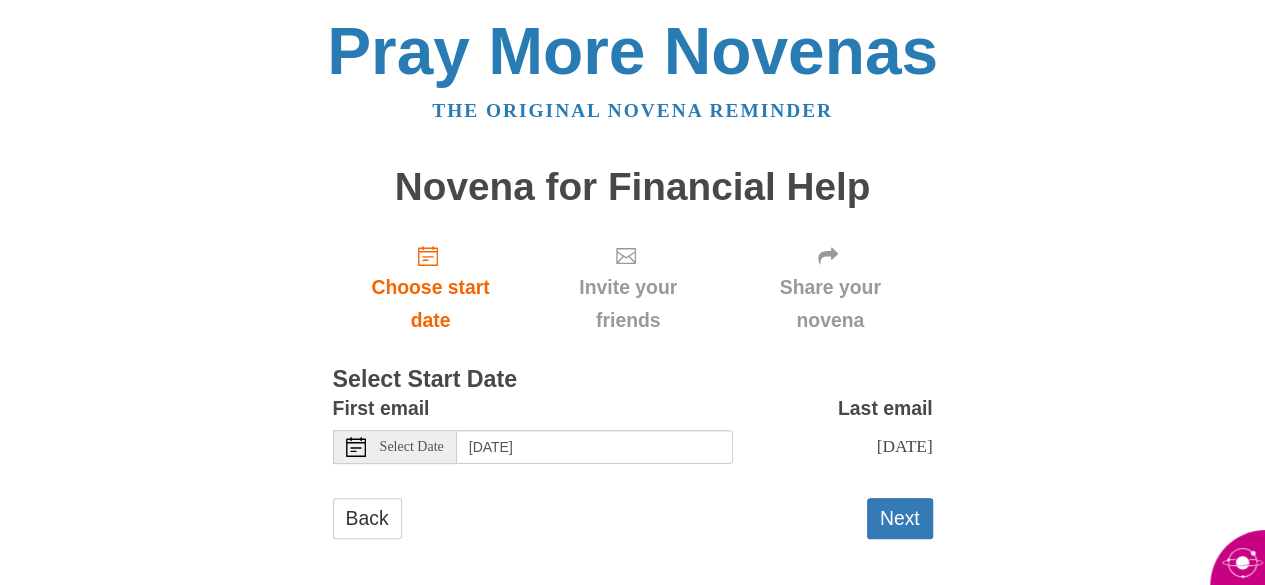 click on "Select Date" at bounding box center (412, 447) 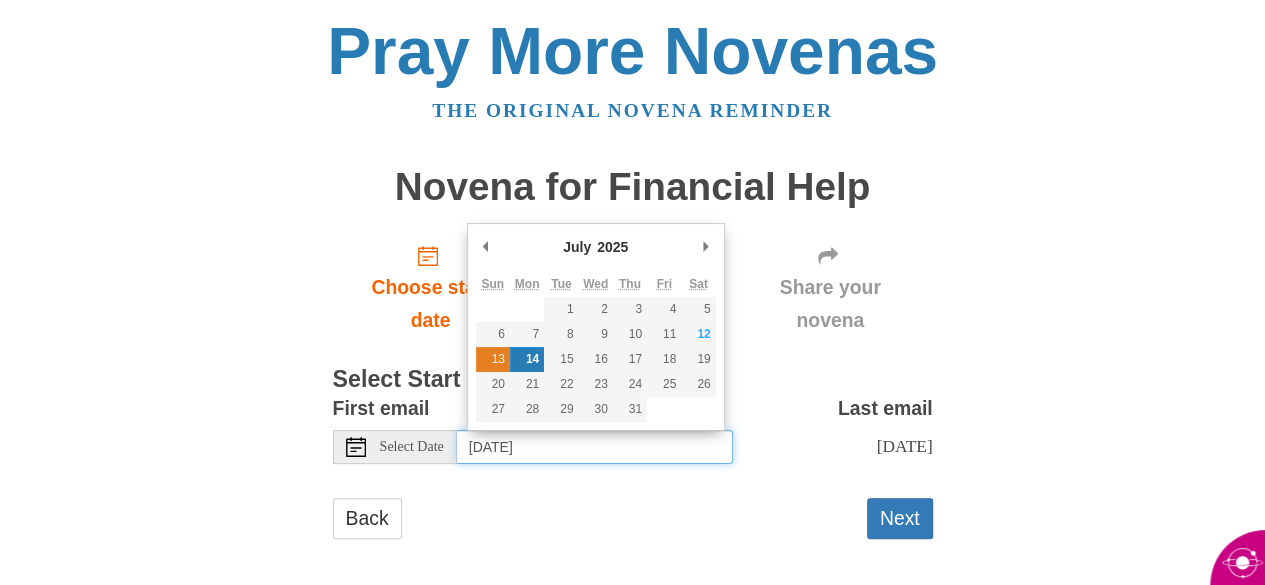 type on "Sunday, July 13th" 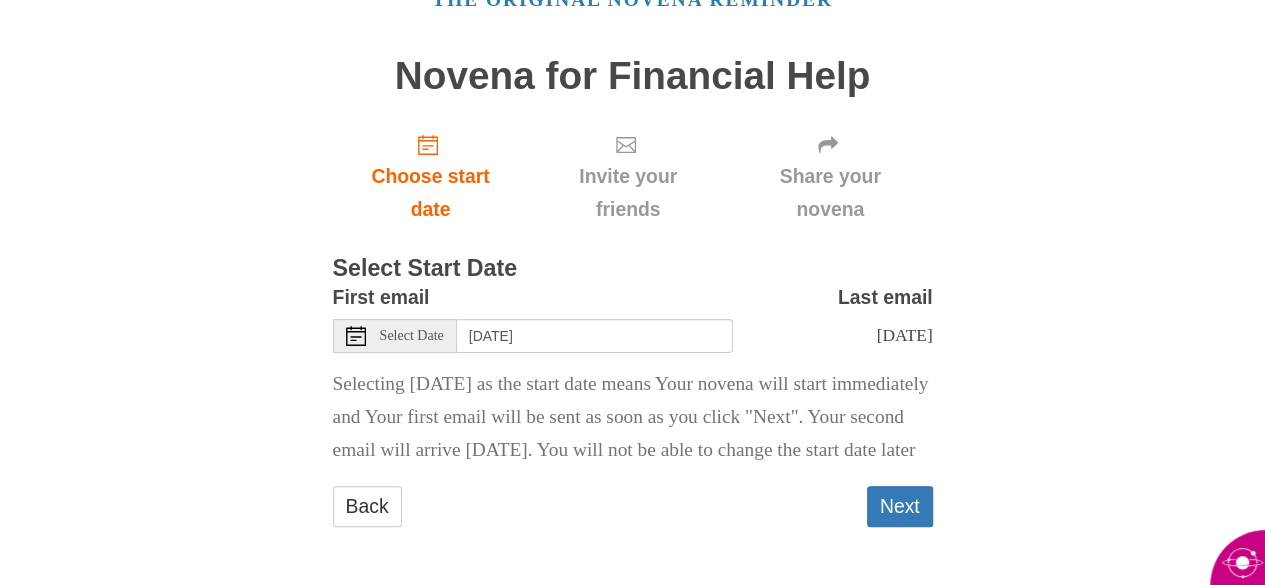 scroll, scrollTop: 144, scrollLeft: 0, axis: vertical 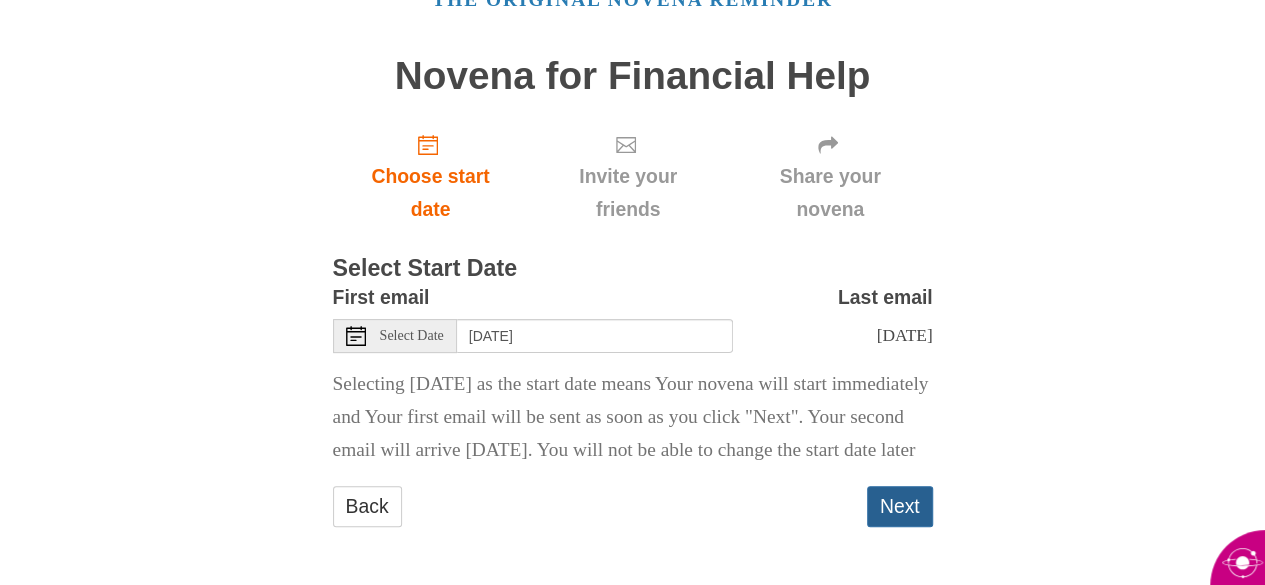 click on "Next" at bounding box center [900, 506] 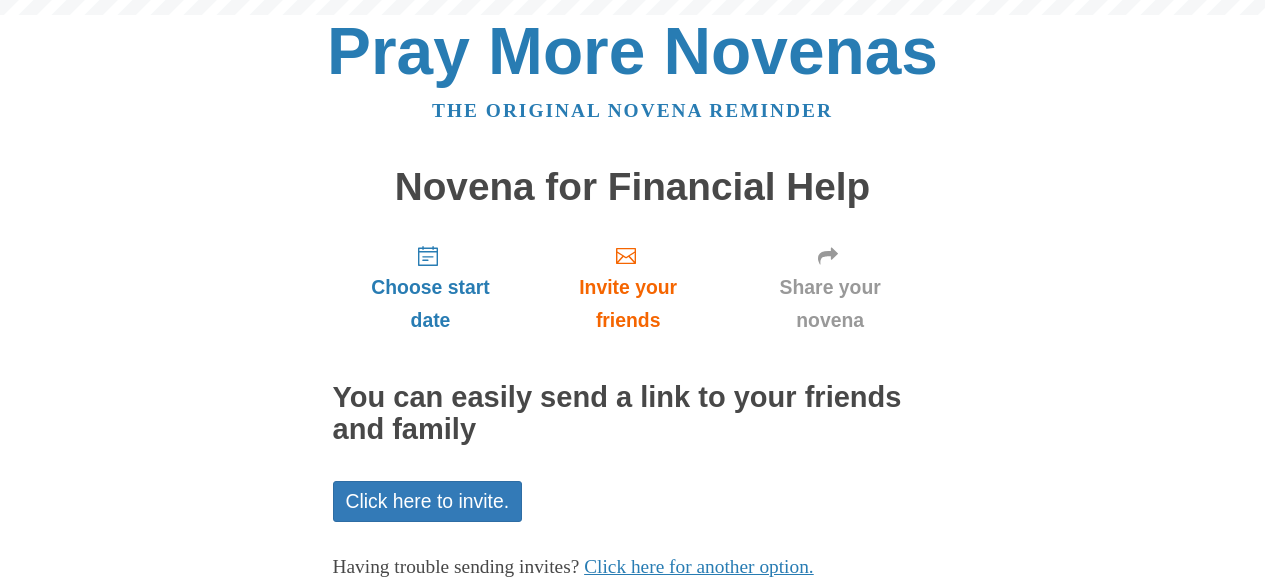 scroll, scrollTop: 0, scrollLeft: 0, axis: both 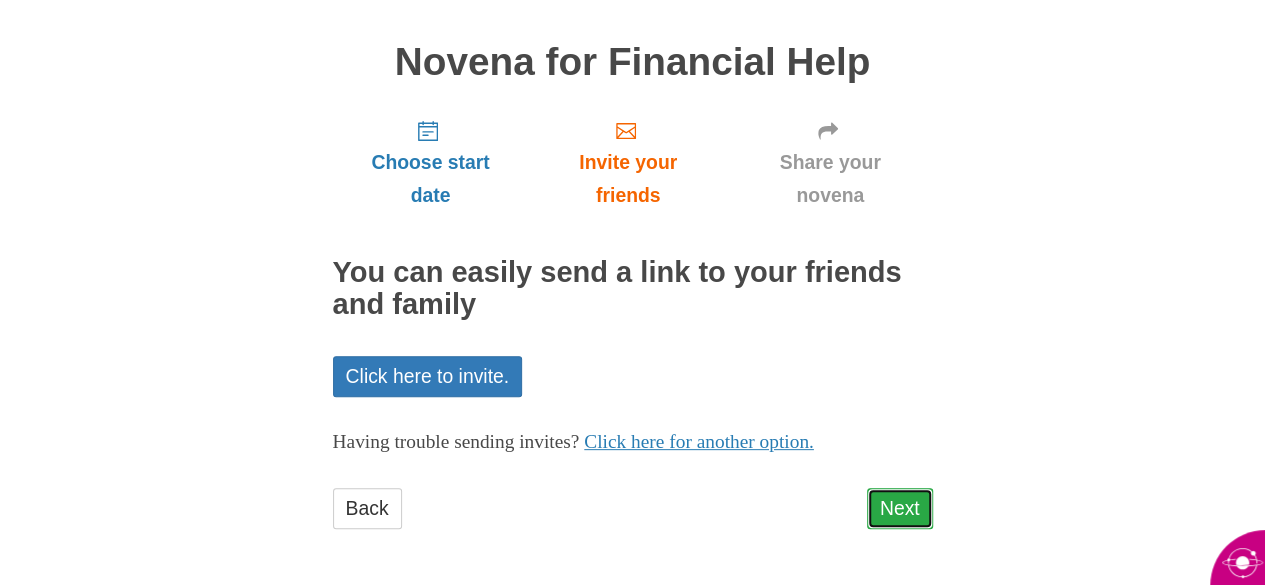 click on "Next" at bounding box center (900, 508) 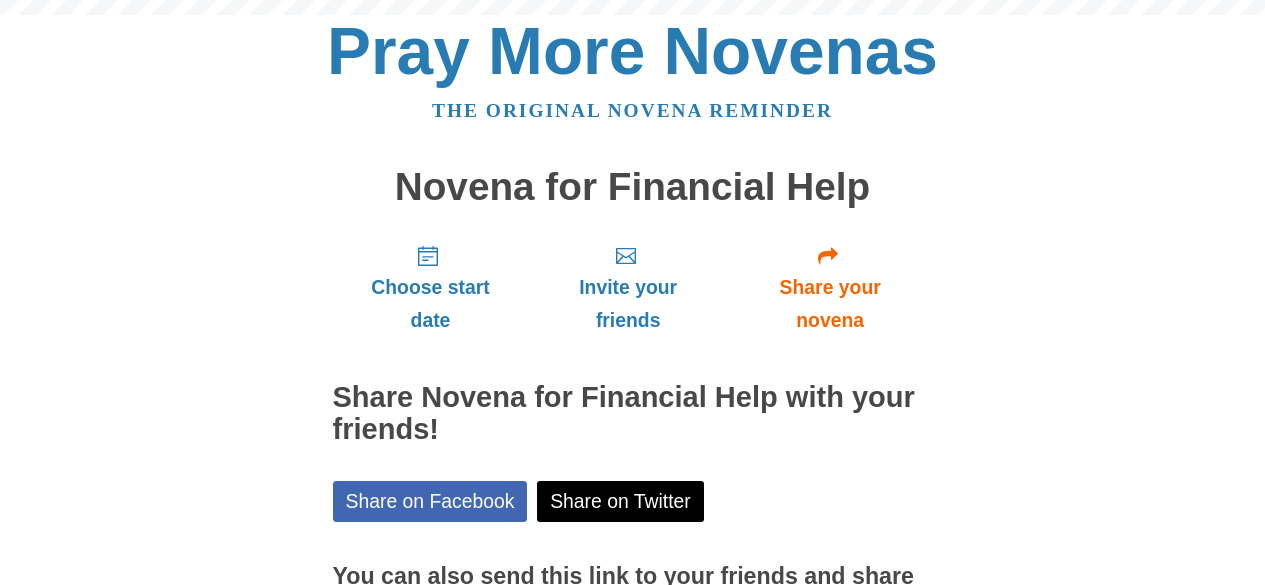 scroll, scrollTop: 0, scrollLeft: 0, axis: both 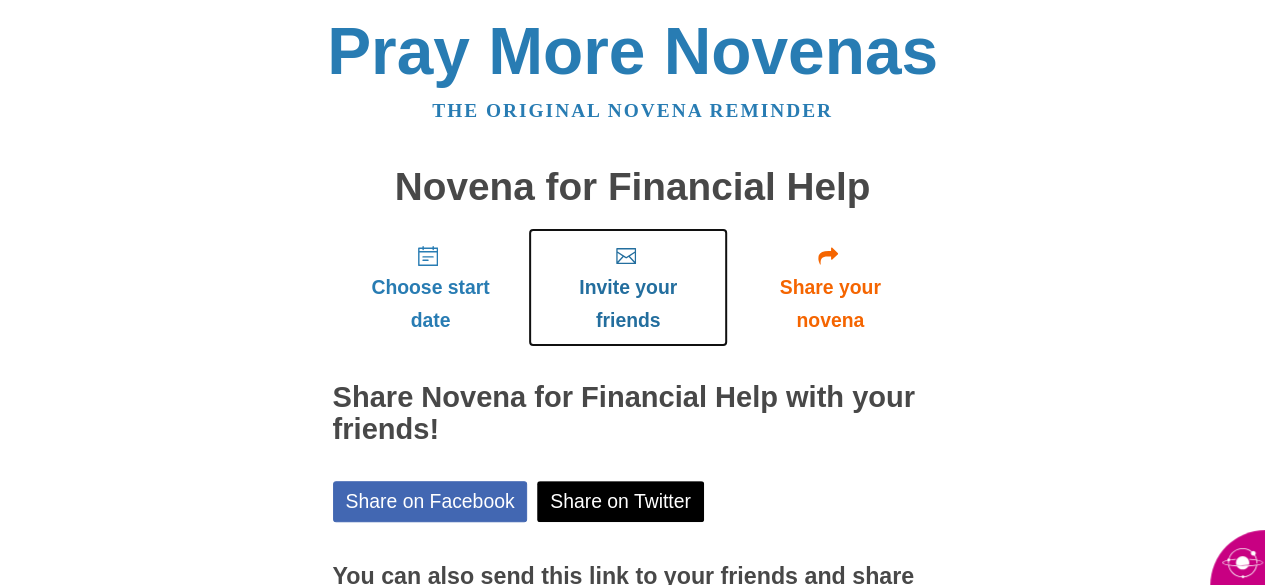 click on "Invite your friends" at bounding box center (627, 304) 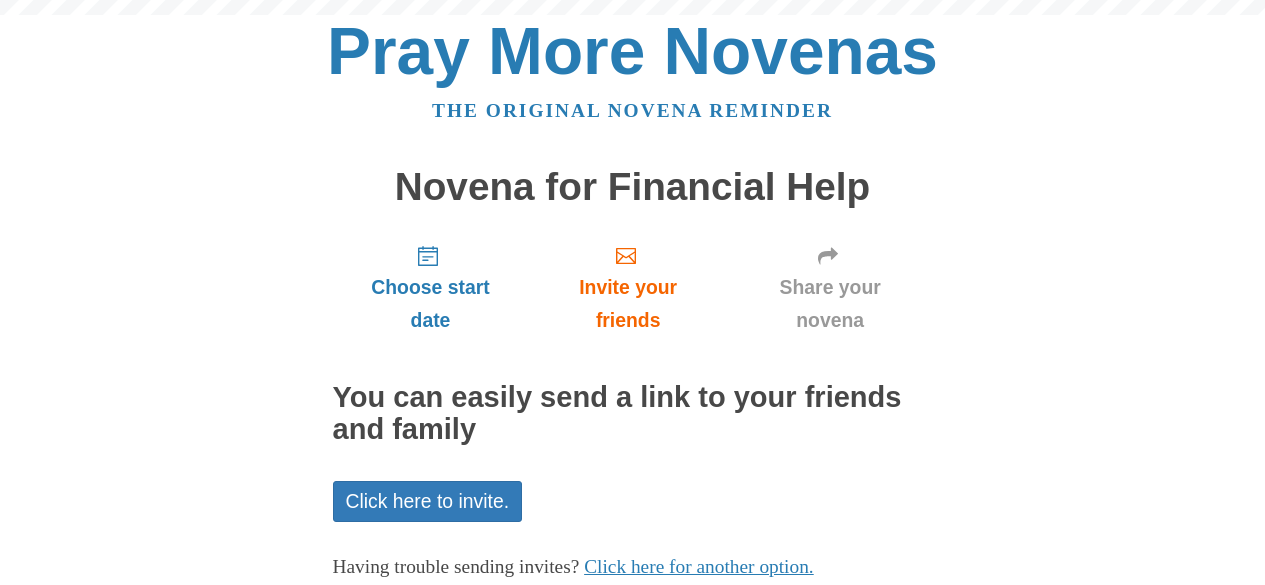 scroll, scrollTop: 0, scrollLeft: 0, axis: both 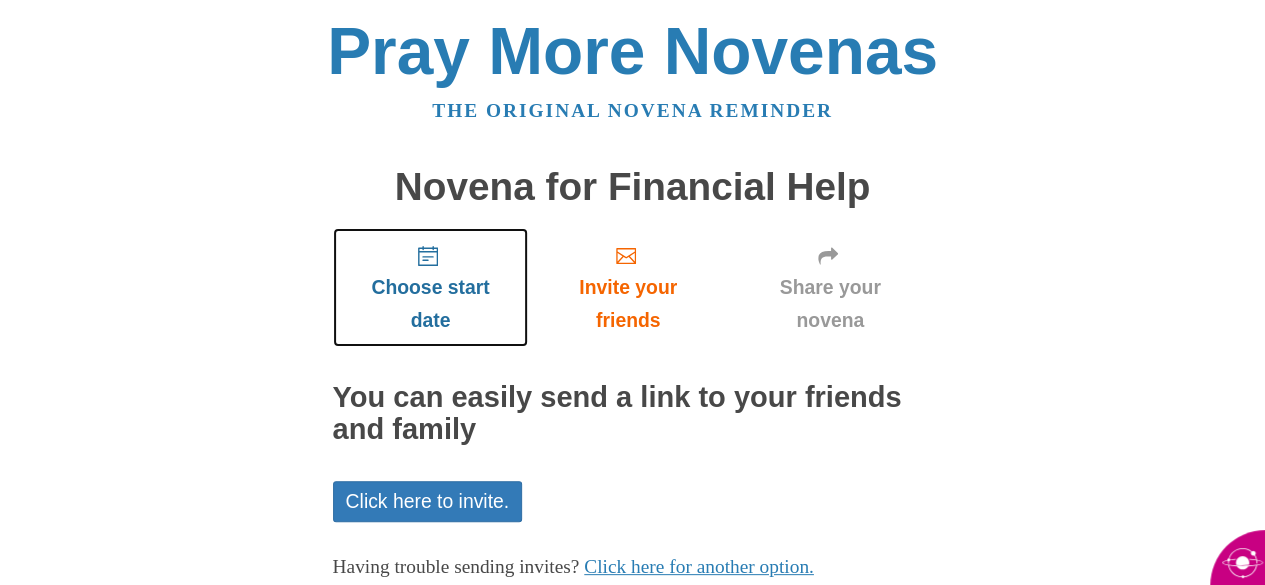 click on "Choose start date" at bounding box center (431, 304) 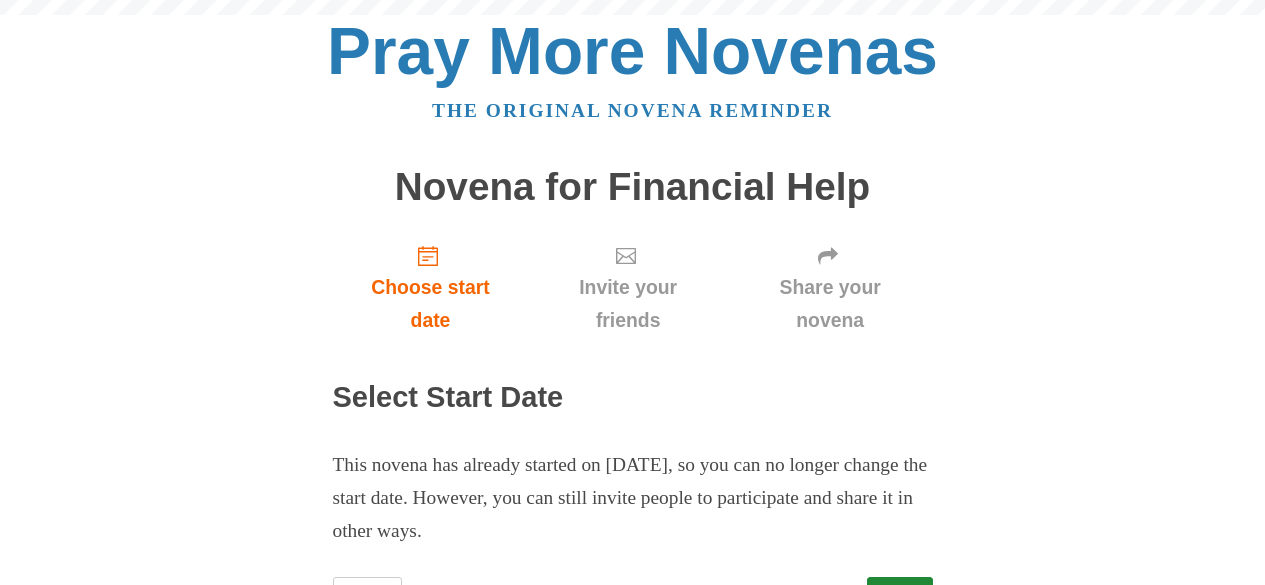 scroll, scrollTop: 0, scrollLeft: 0, axis: both 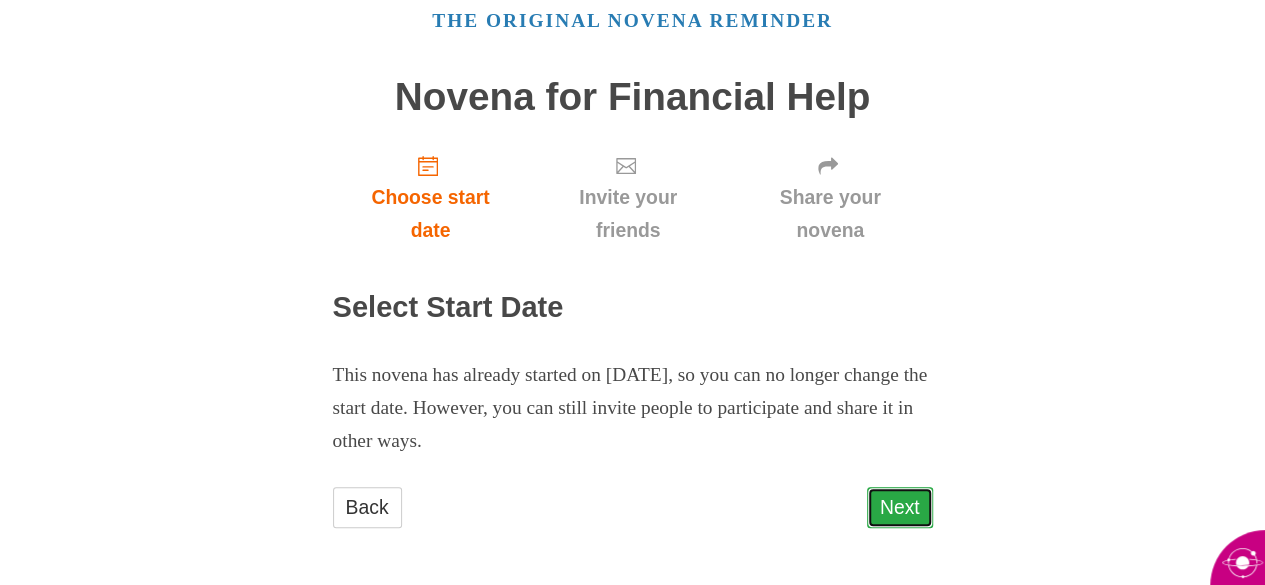 click on "Next" at bounding box center (900, 507) 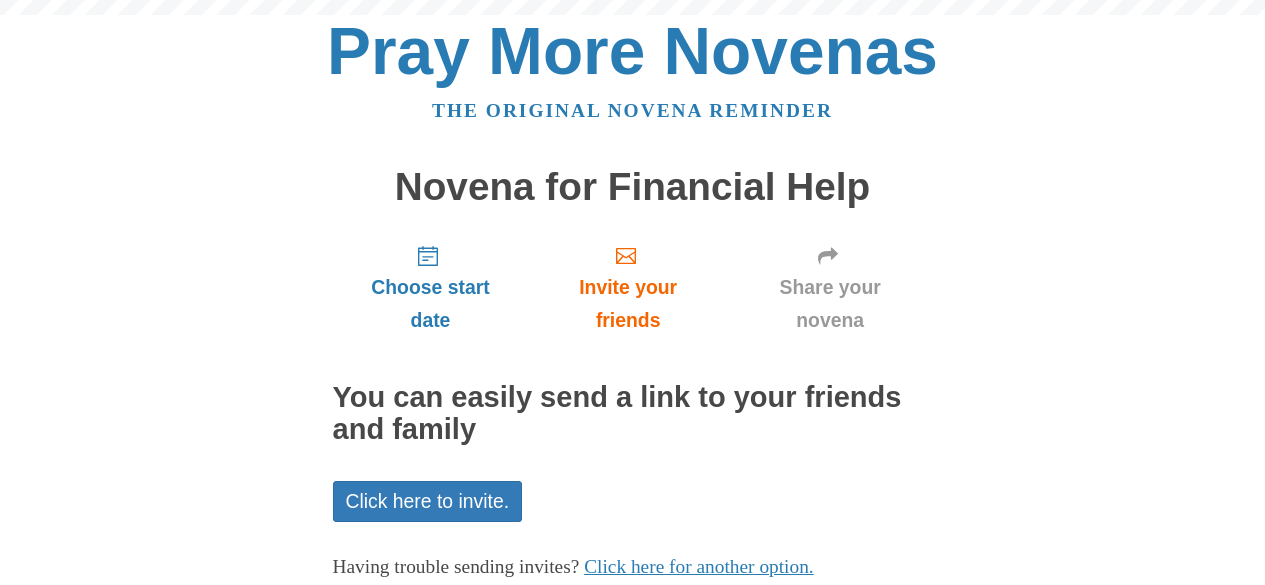 scroll, scrollTop: 0, scrollLeft: 0, axis: both 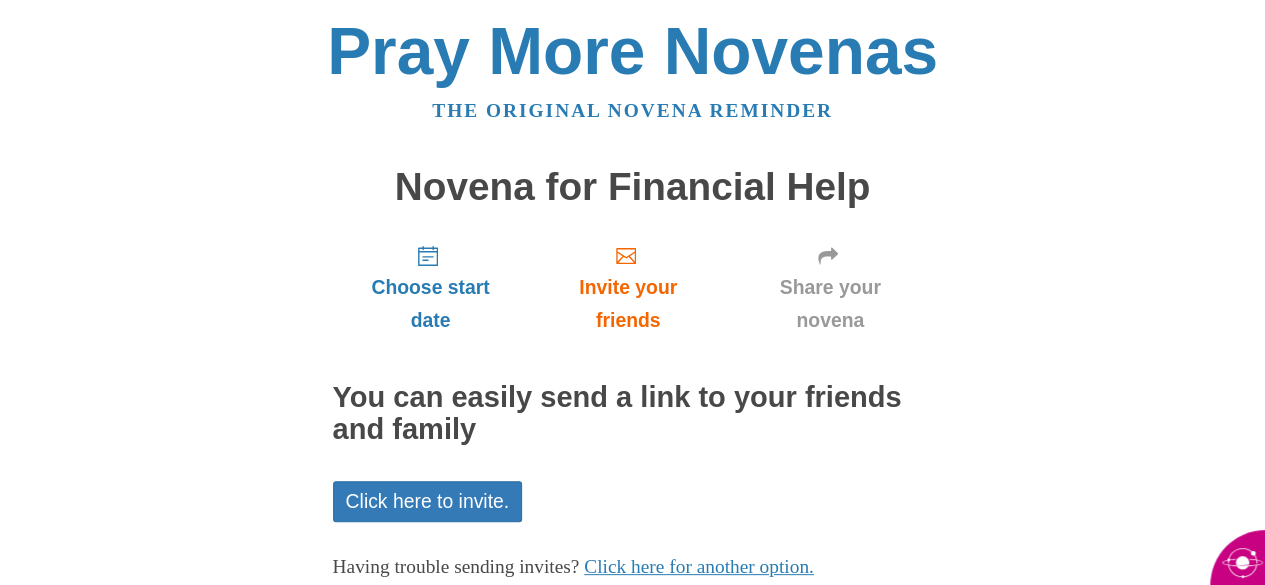 drag, startPoint x: 0, startPoint y: 0, endPoint x: 799, endPoint y: 493, distance: 938.8557 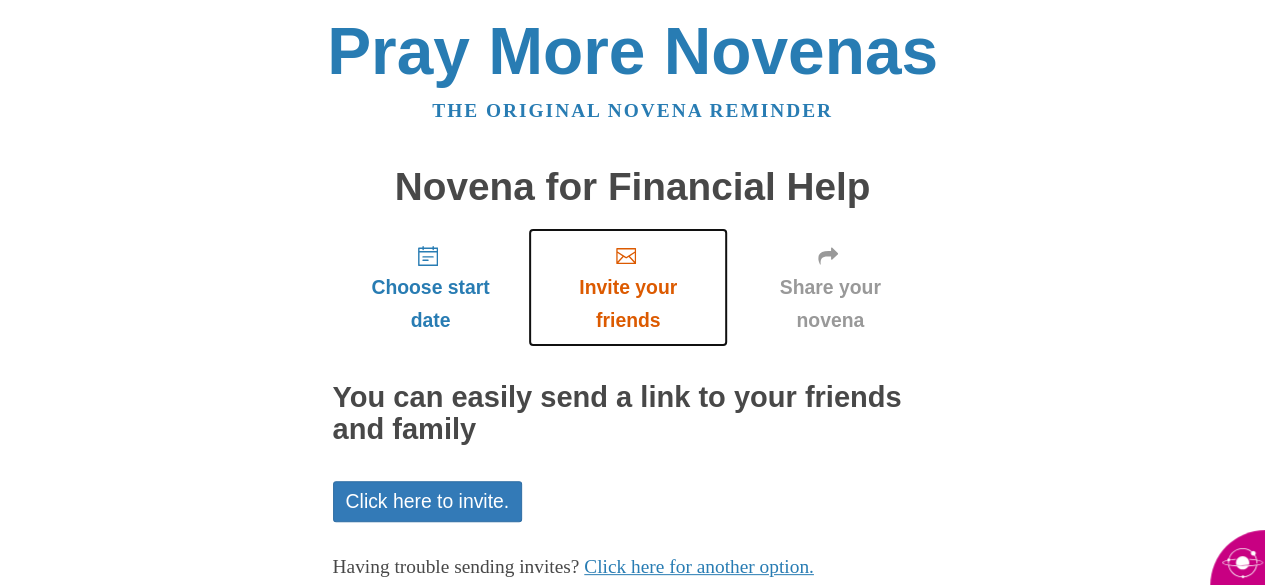 click on "Invite your friends" at bounding box center (627, 304) 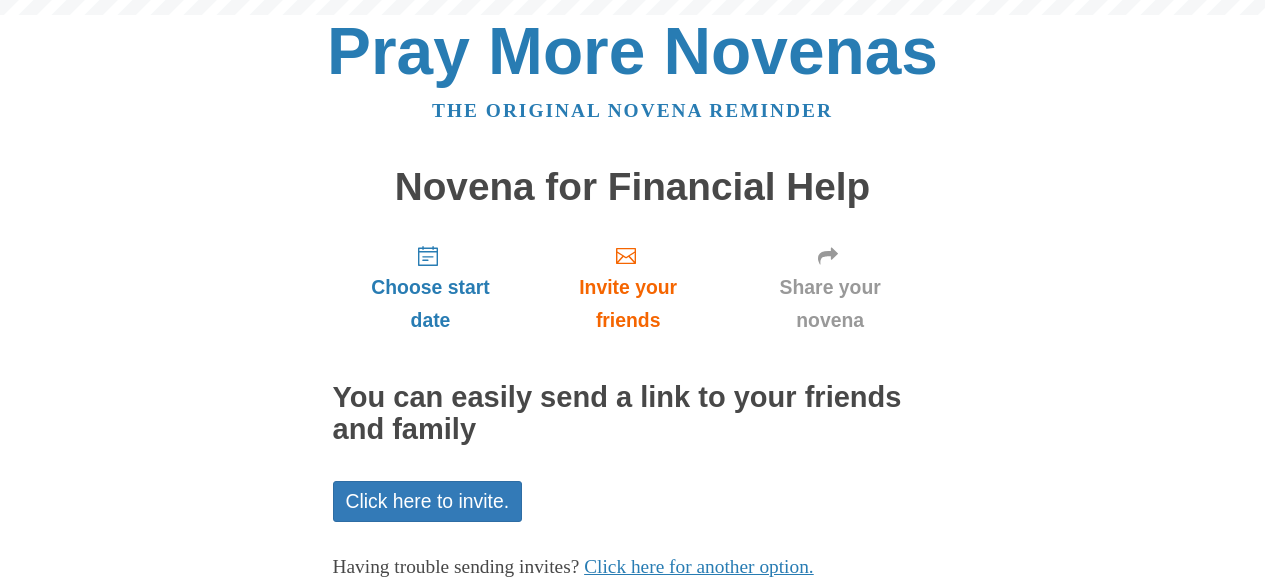 scroll, scrollTop: 0, scrollLeft: 0, axis: both 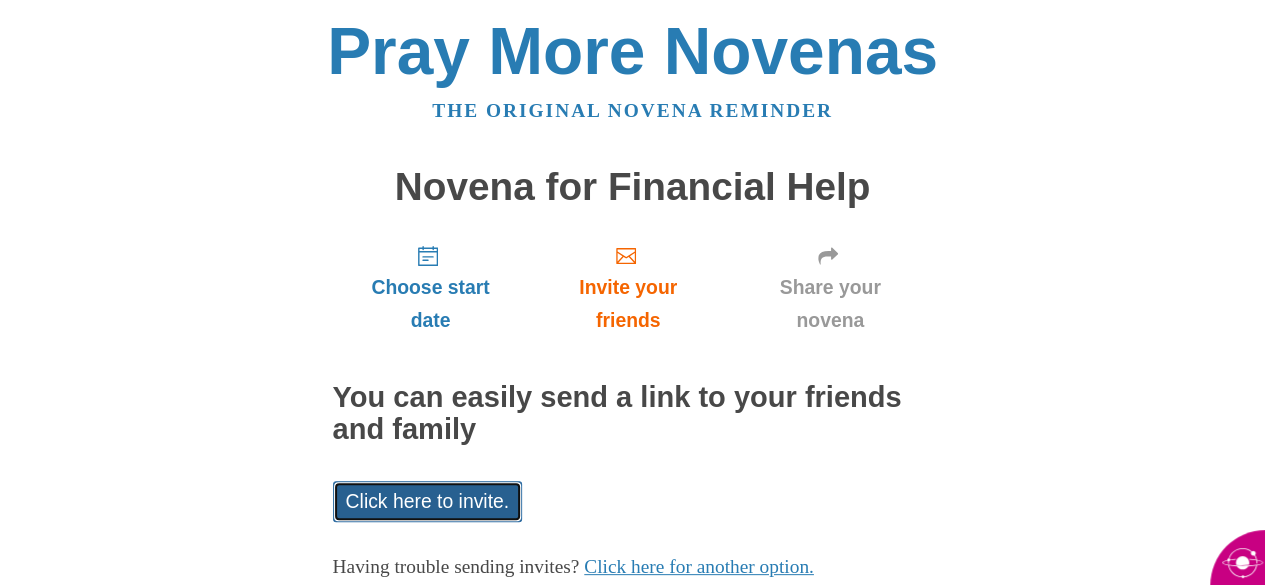 click on "Click here to invite." at bounding box center [428, 501] 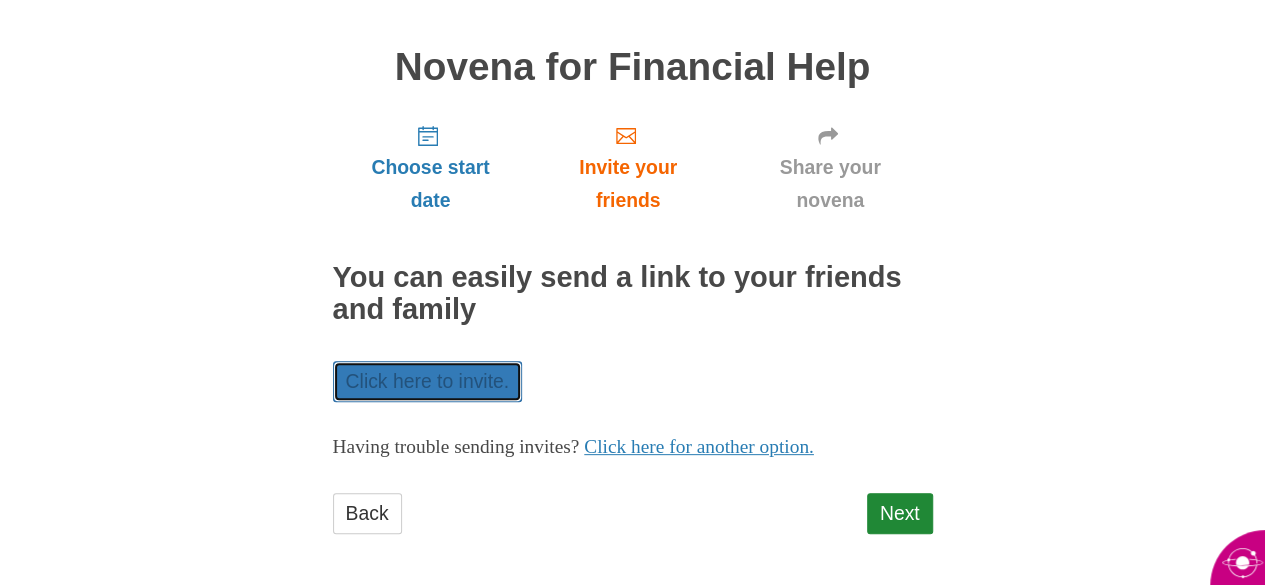 scroll, scrollTop: 125, scrollLeft: 0, axis: vertical 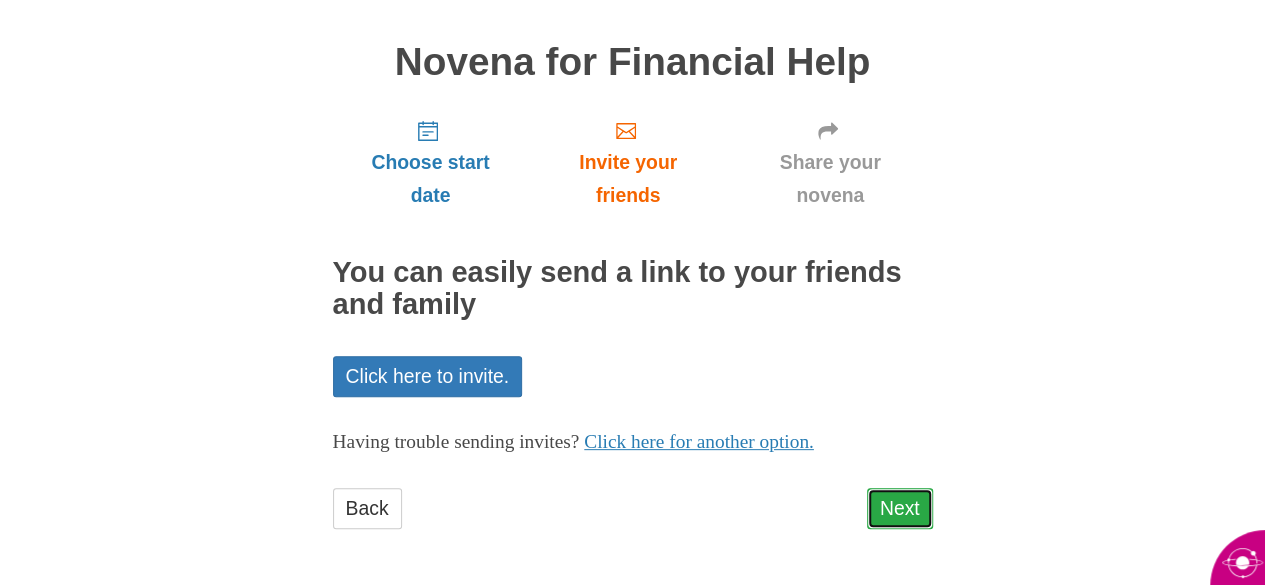 click on "Next" at bounding box center (900, 508) 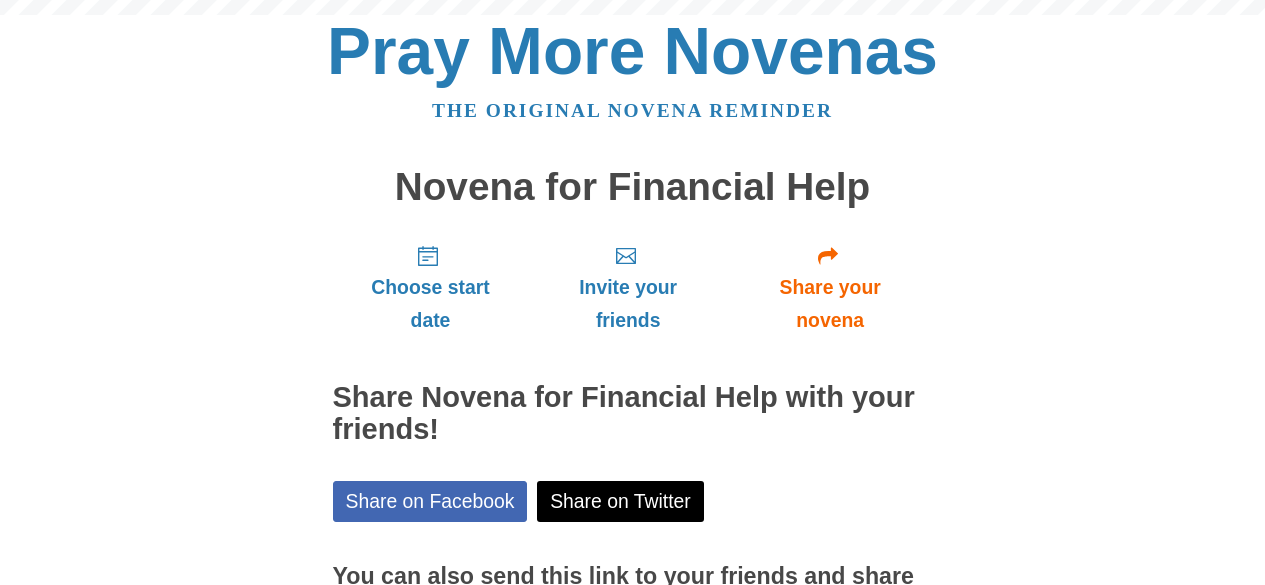 scroll, scrollTop: 0, scrollLeft: 0, axis: both 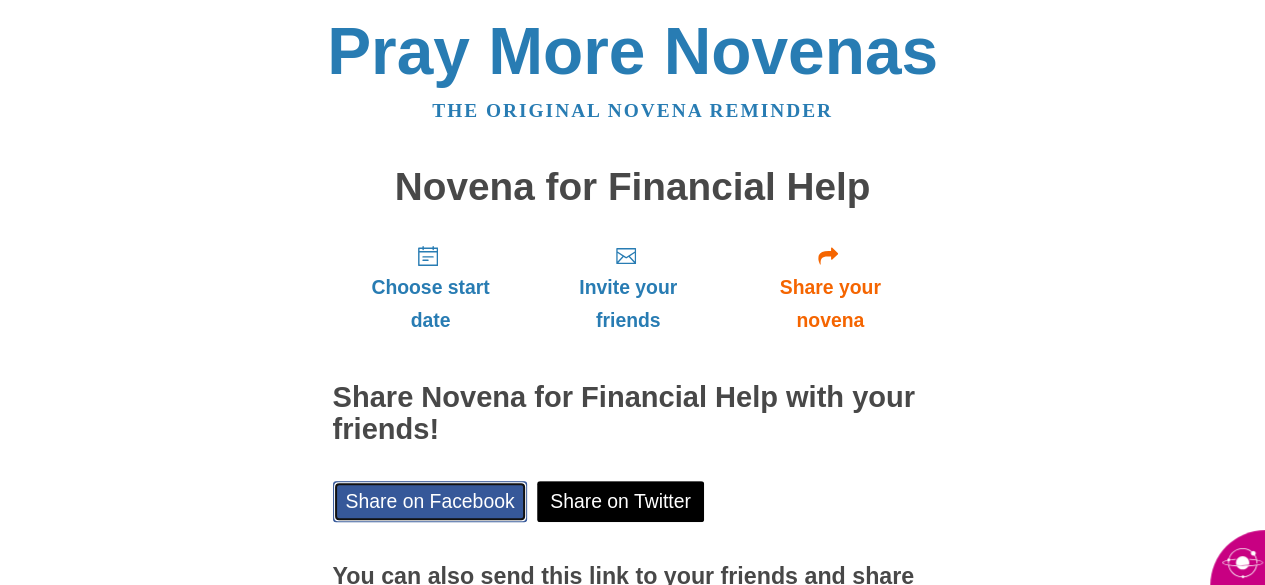 click on "Share on Facebook" at bounding box center [430, 501] 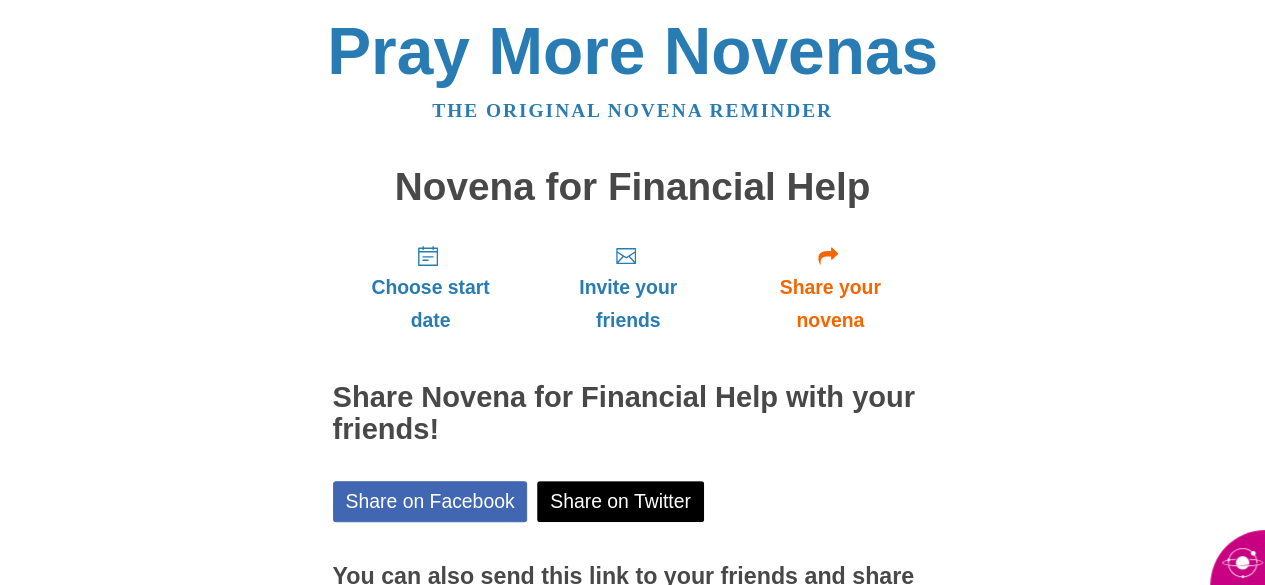 click at bounding box center (1237, 557) 